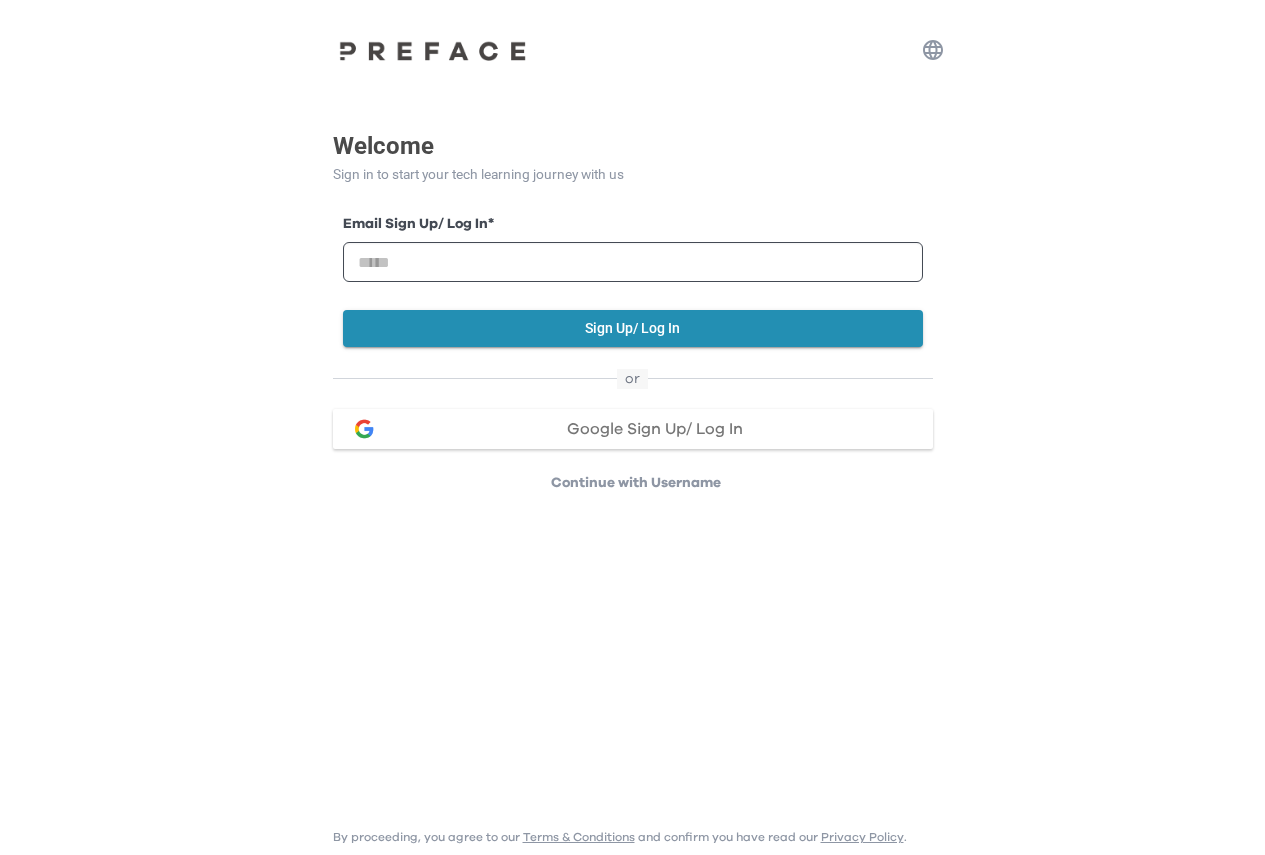 scroll, scrollTop: 0, scrollLeft: 0, axis: both 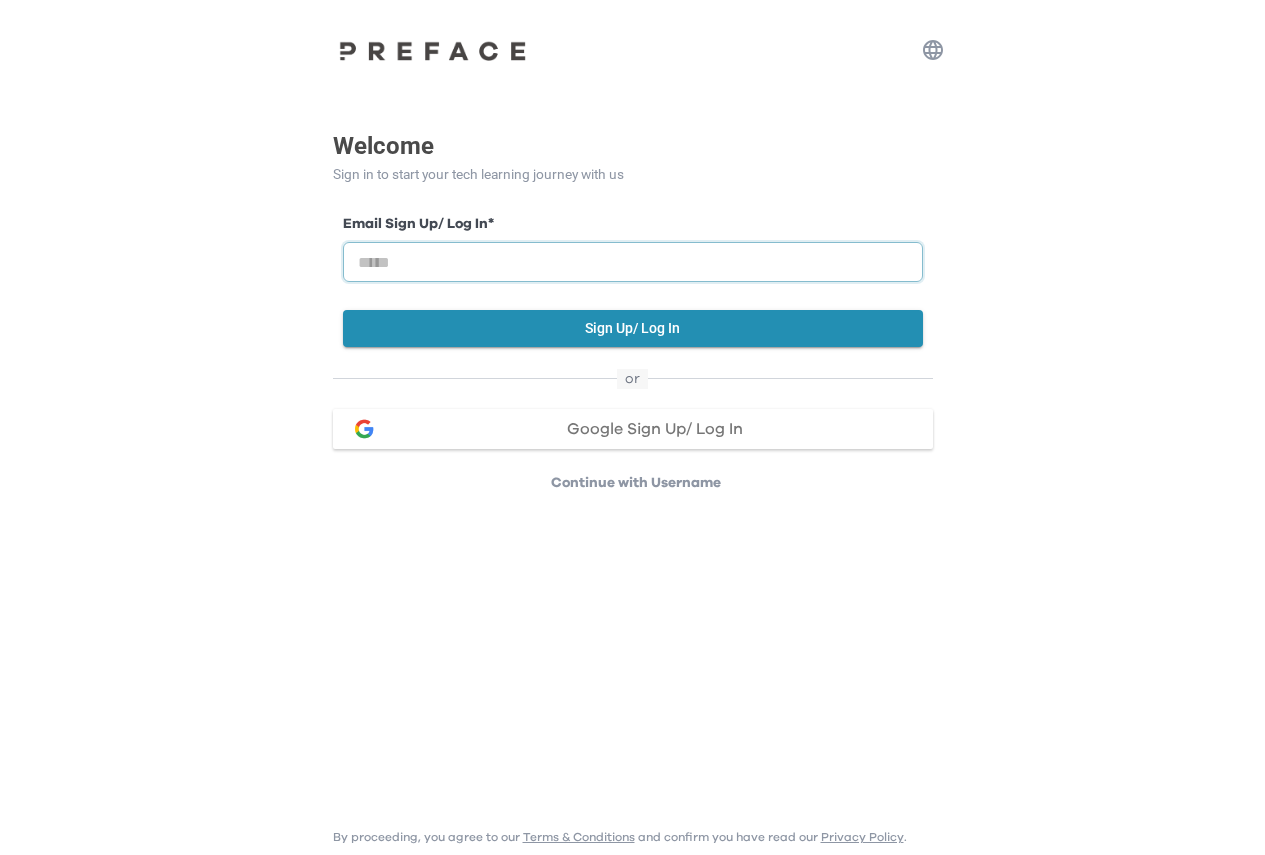 click at bounding box center [633, 262] 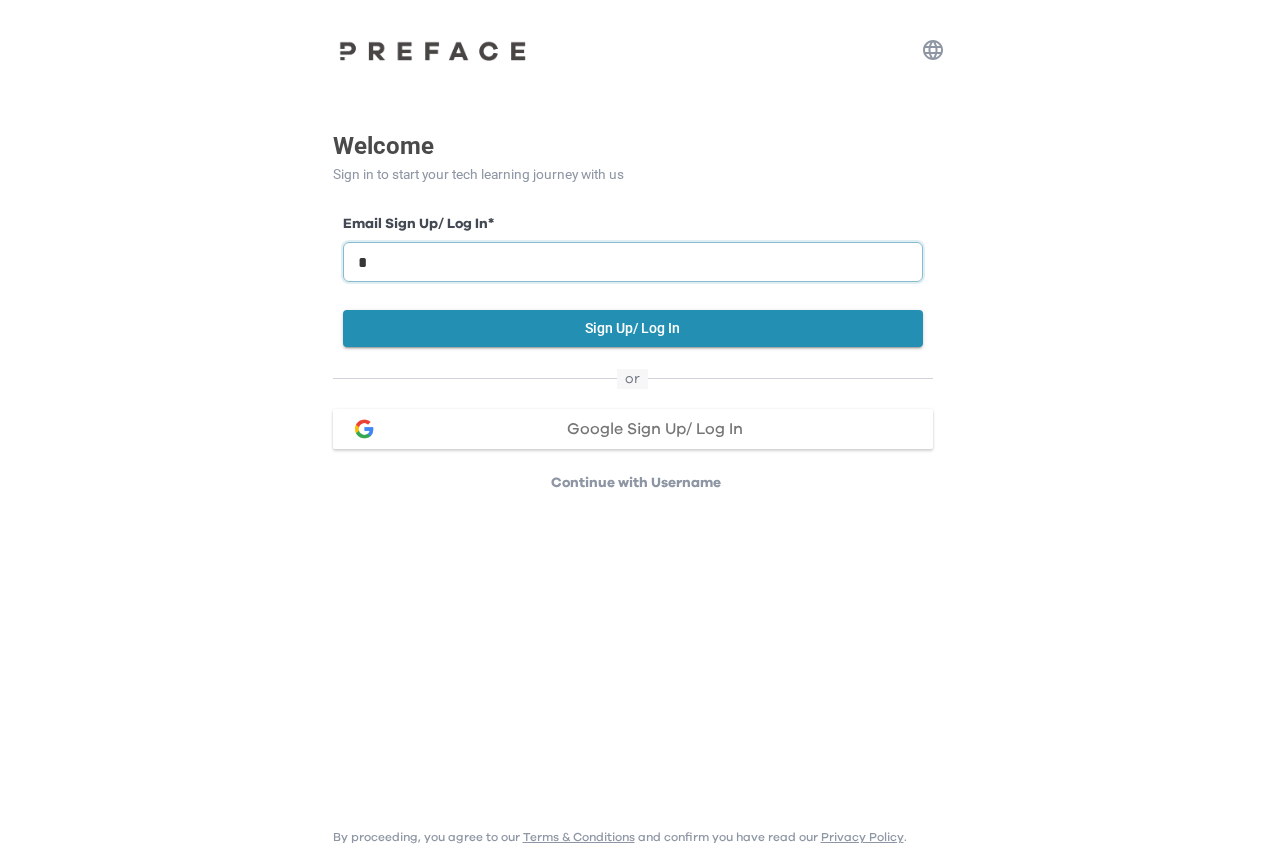 type on "*" 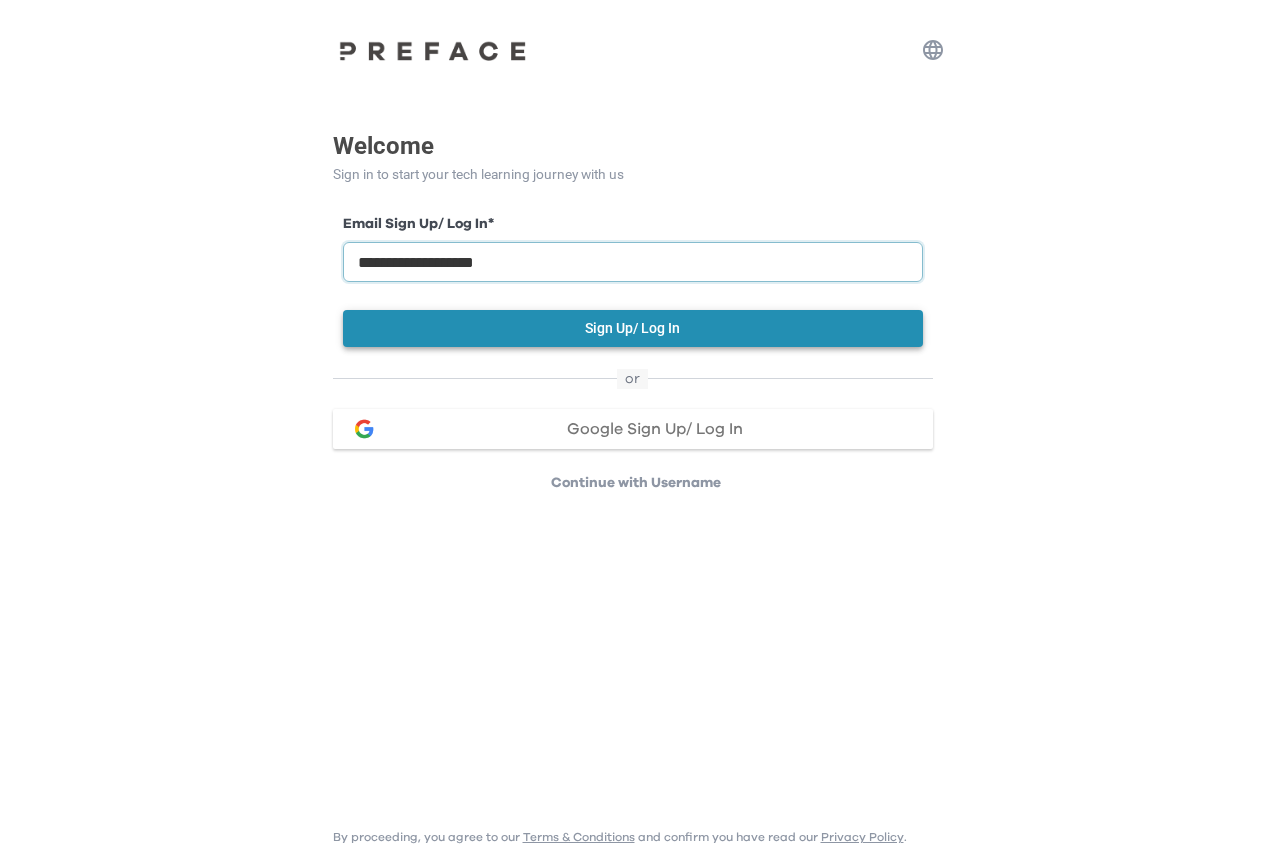 type on "**********" 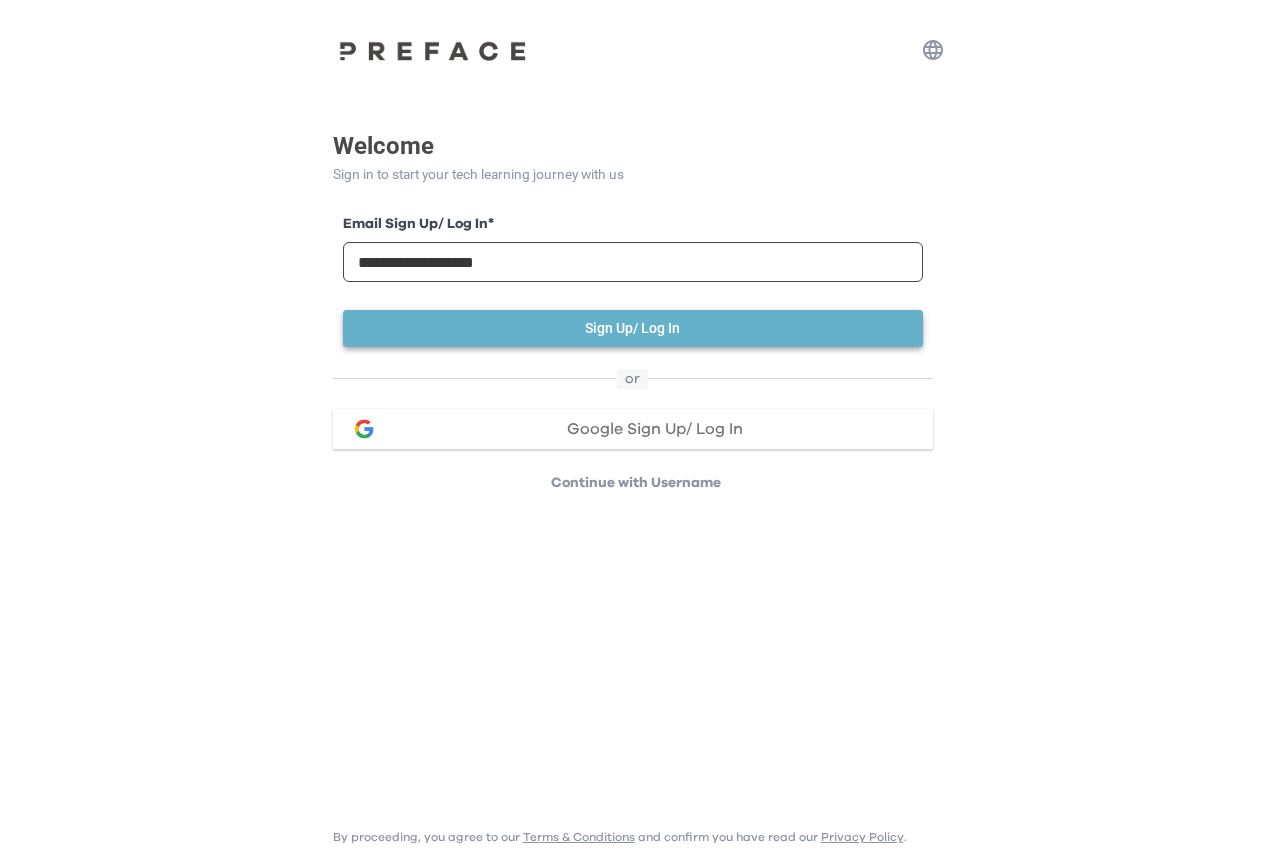 click on "Sign Up/ Log In" at bounding box center (633, 328) 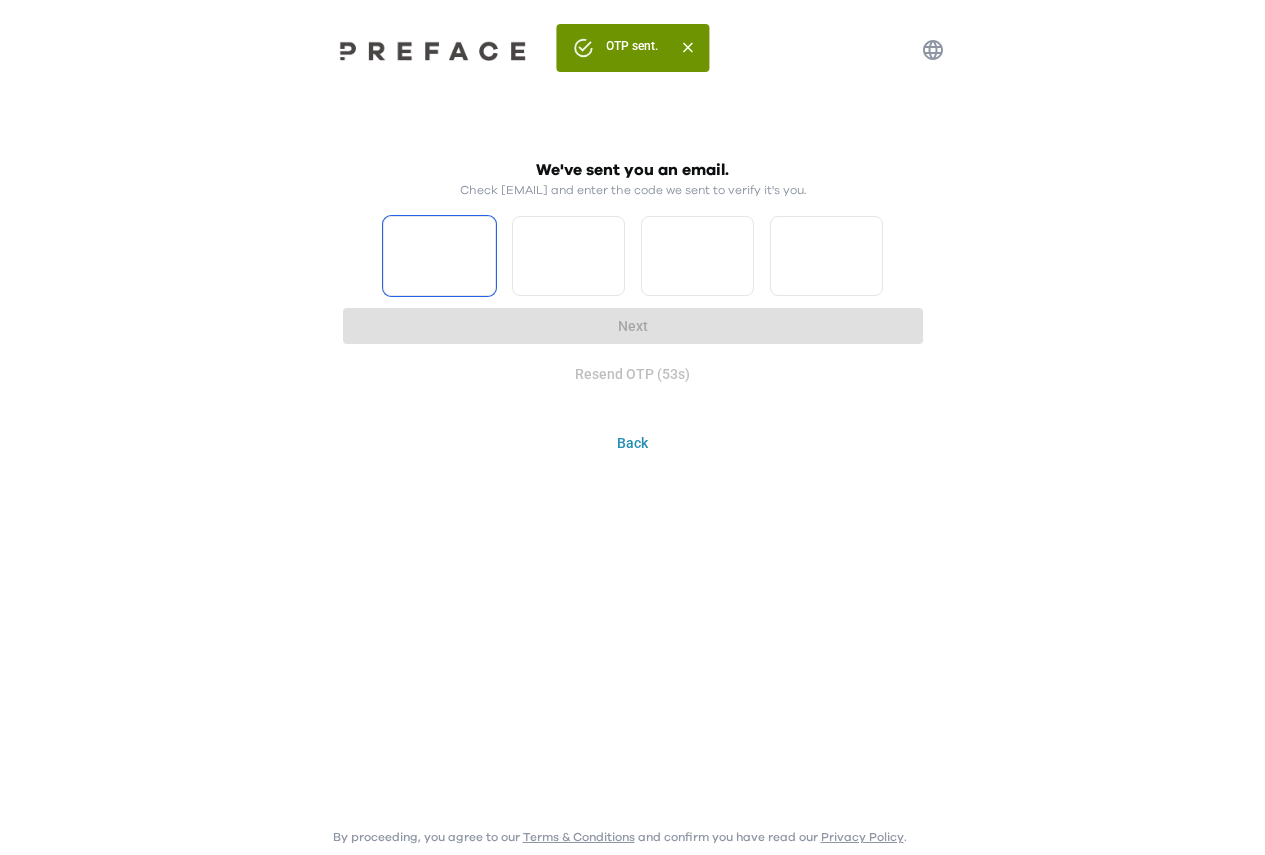 click at bounding box center [439, 256] 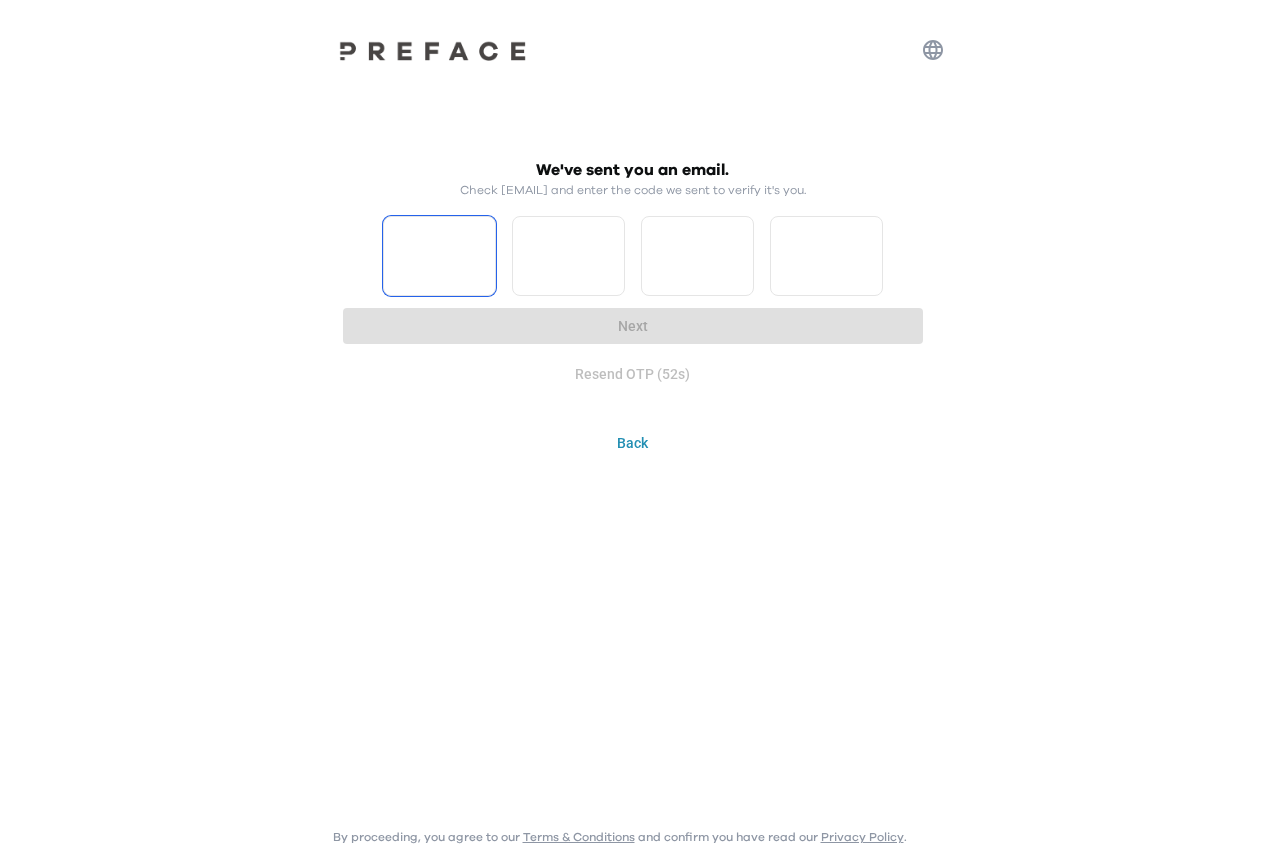 type on "*" 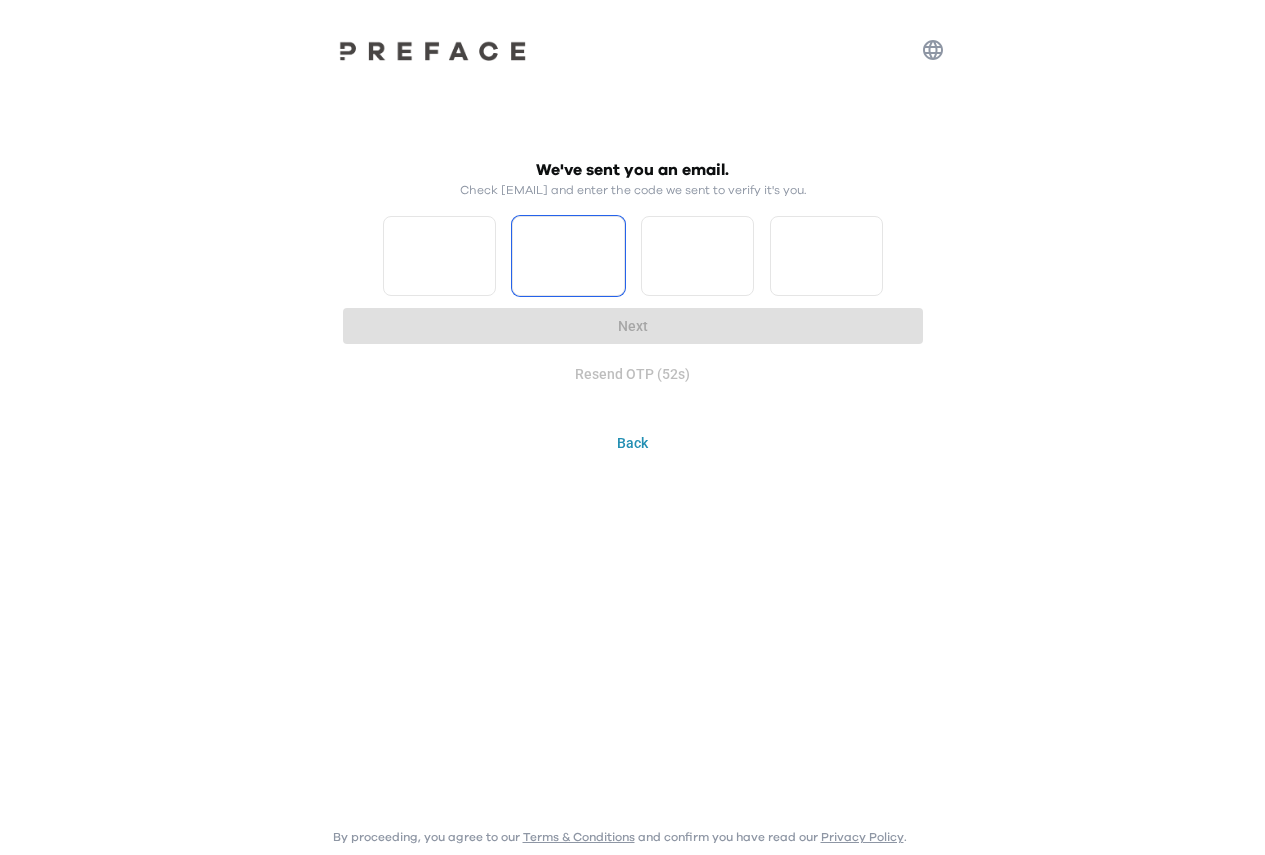 type on "*" 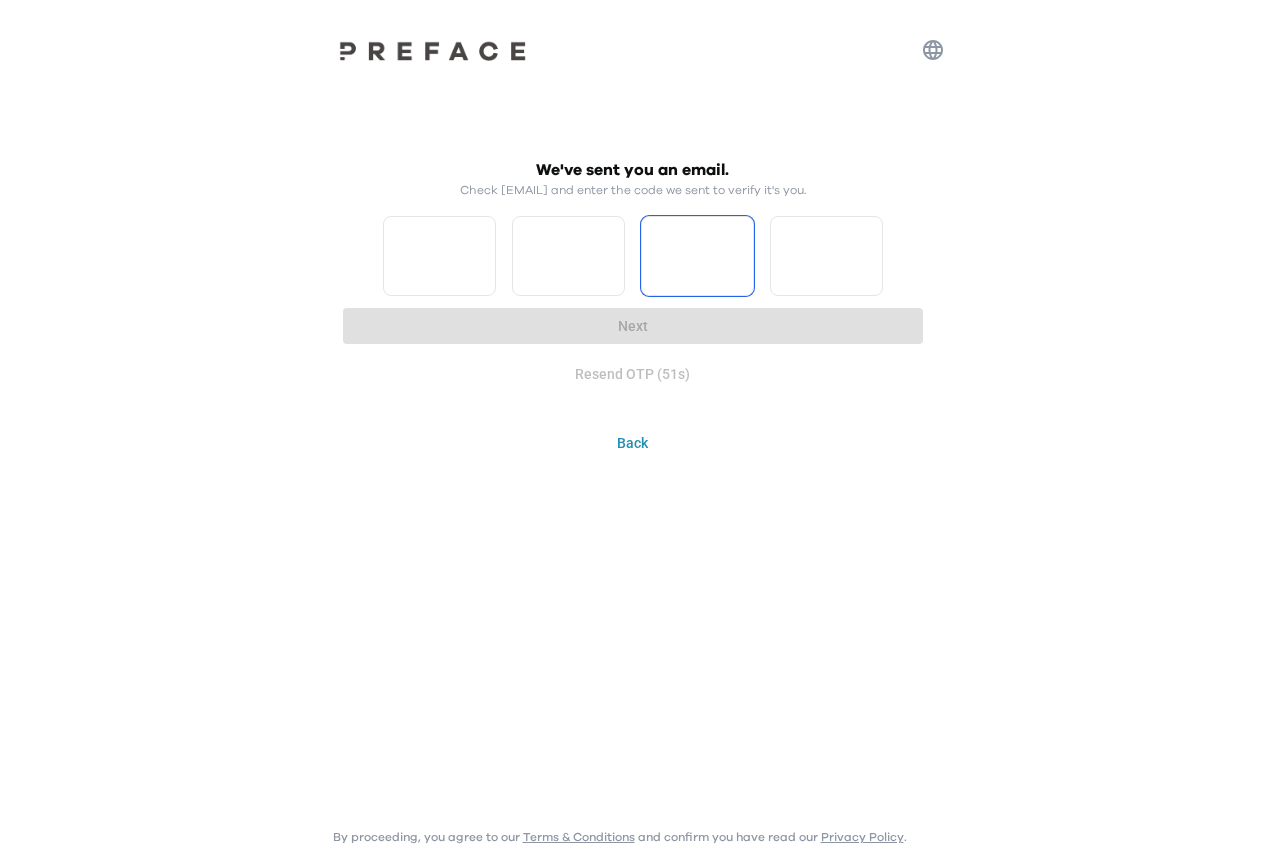 type on "*" 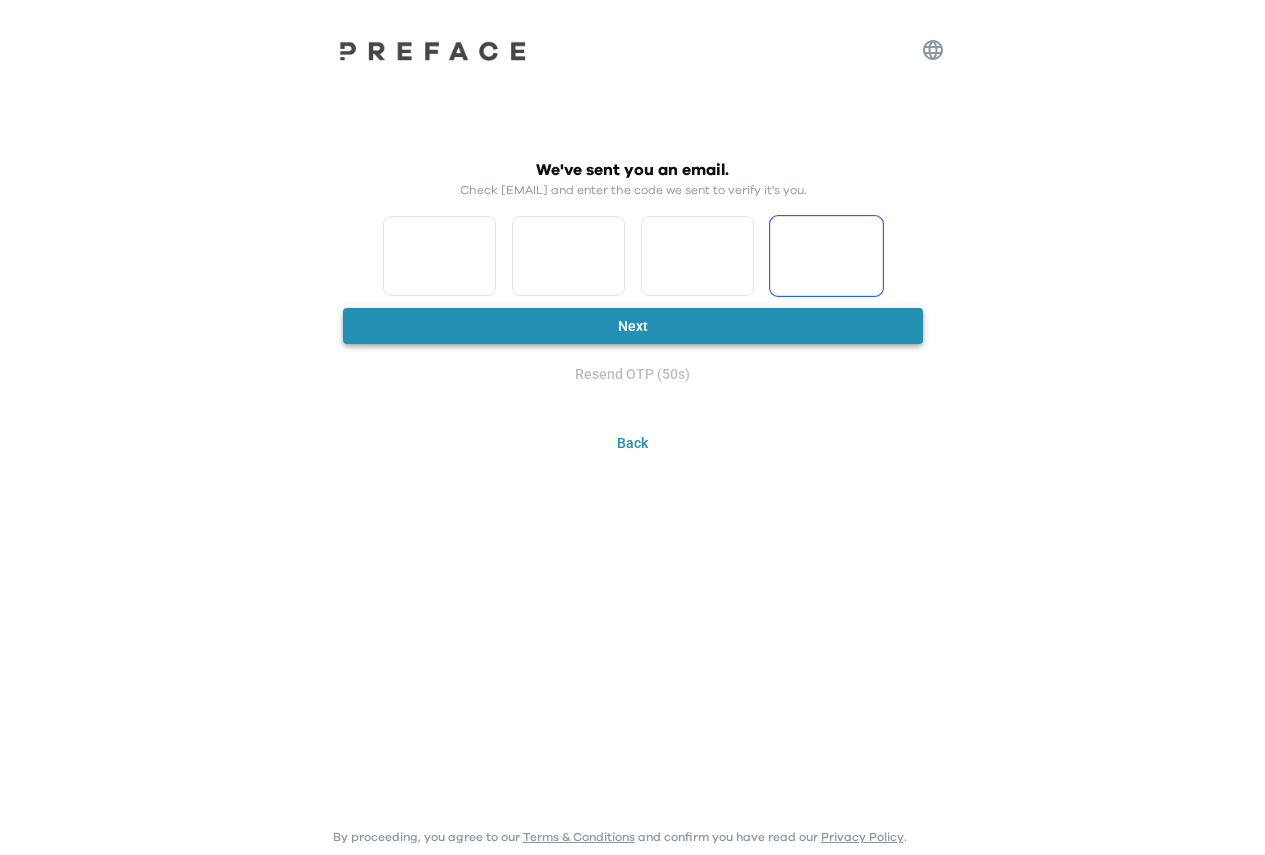 type on "*" 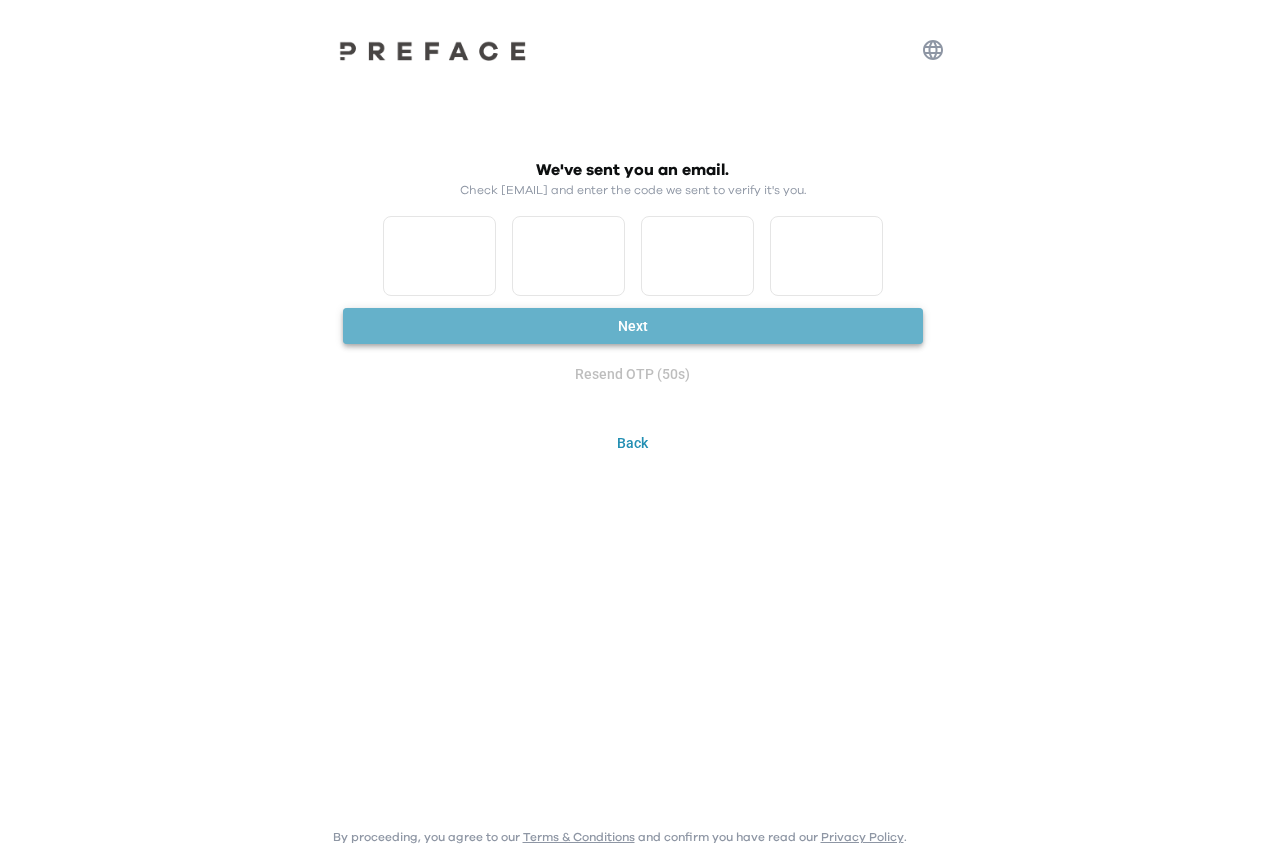 click on "Next" at bounding box center (633, 326) 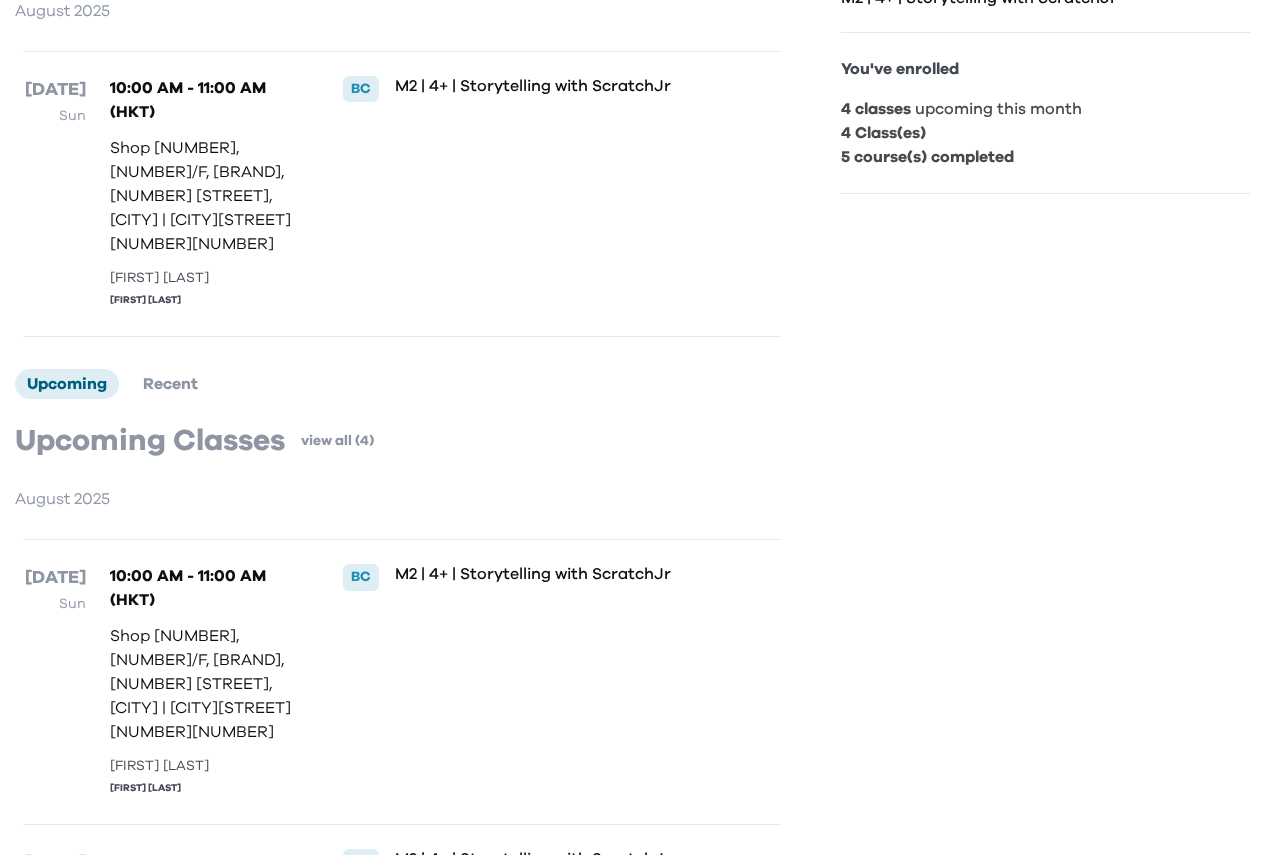 scroll, scrollTop: 0, scrollLeft: 0, axis: both 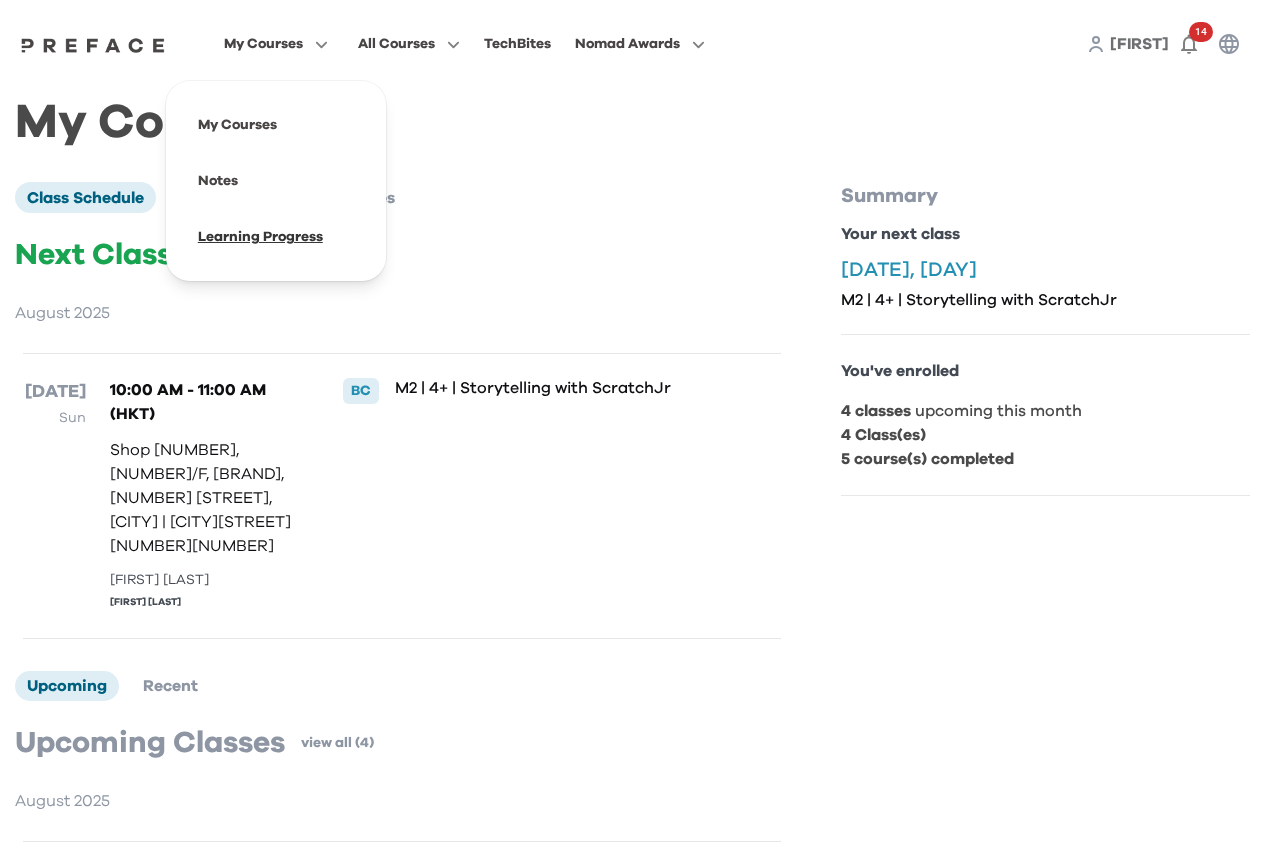click at bounding box center (276, 237) 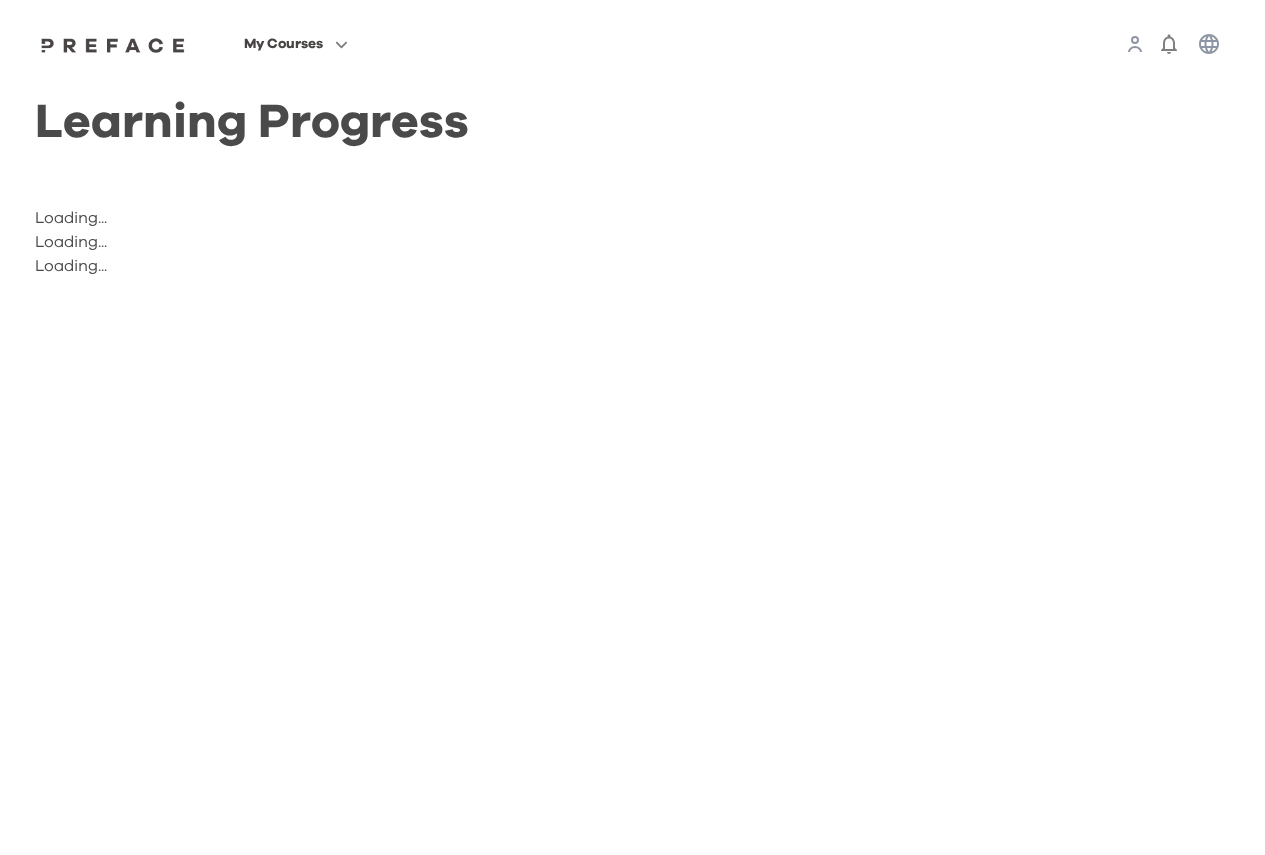 scroll, scrollTop: 0, scrollLeft: 0, axis: both 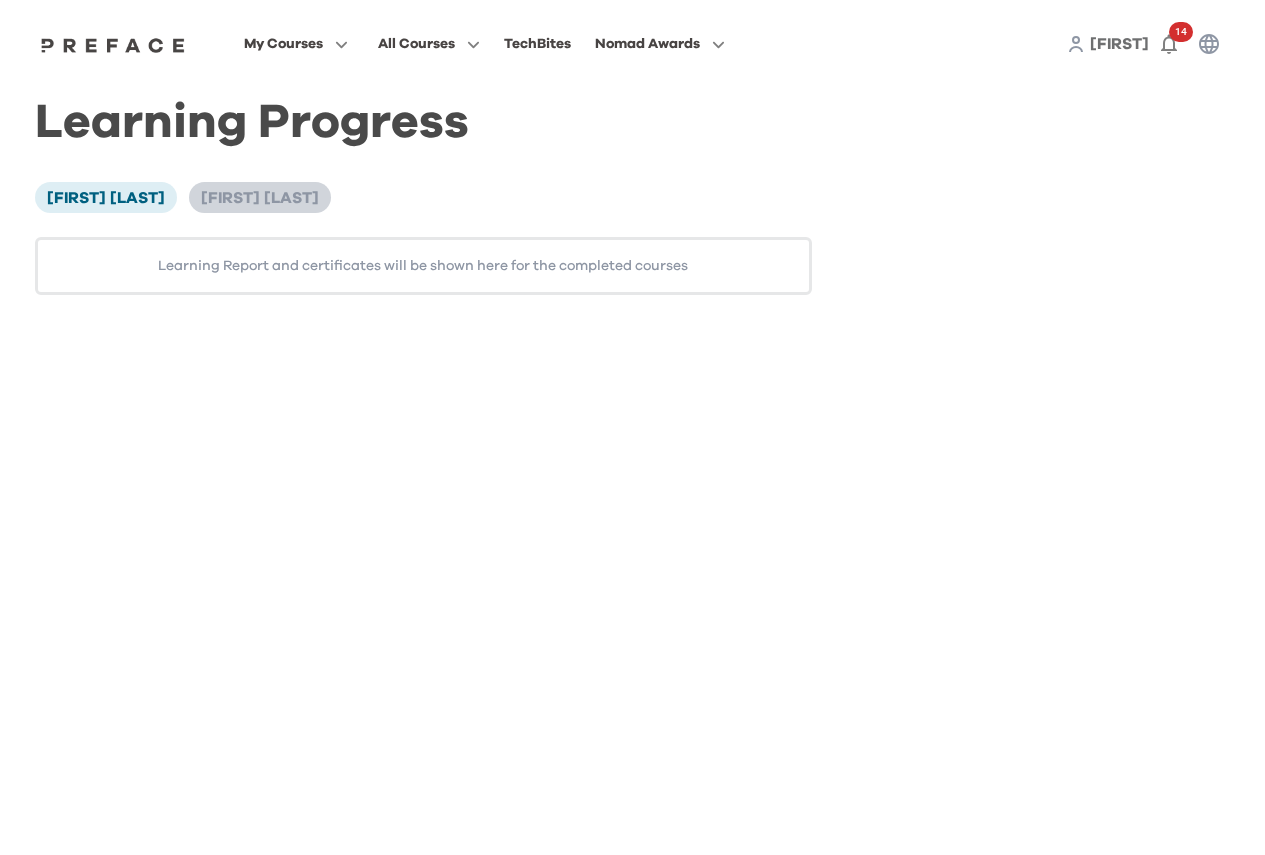 click on "[FIRST] [LAST]" at bounding box center [260, 198] 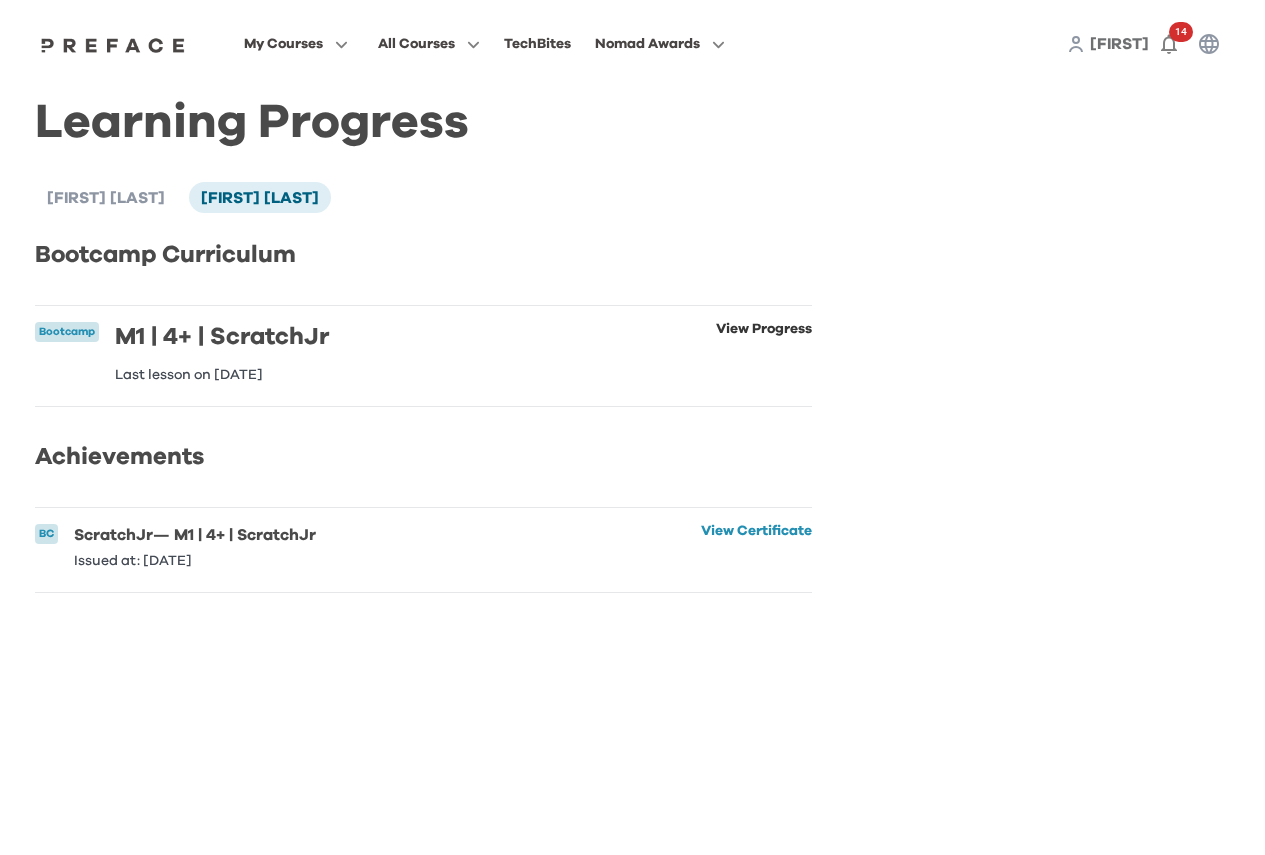 click on "View Progress" at bounding box center [764, 352] 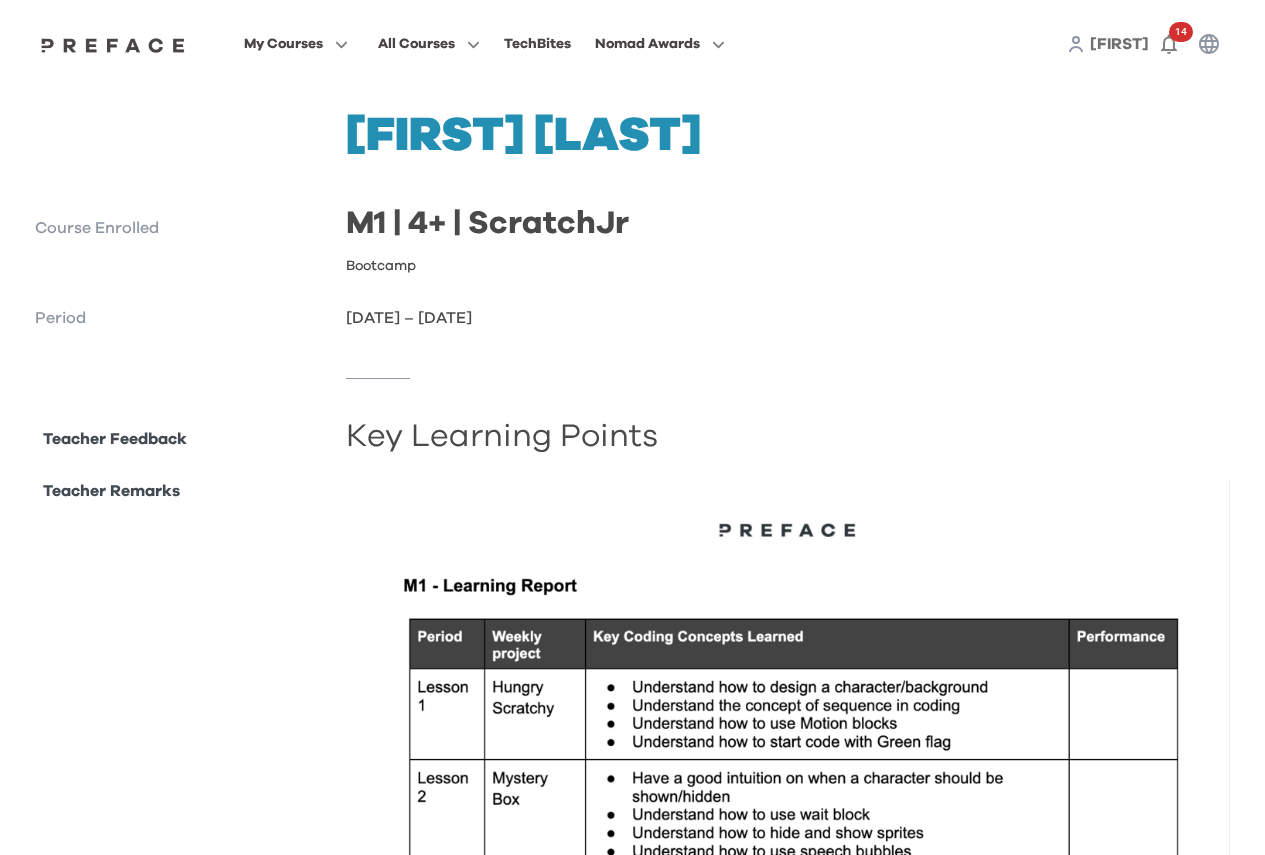 scroll, scrollTop: 100, scrollLeft: 0, axis: vertical 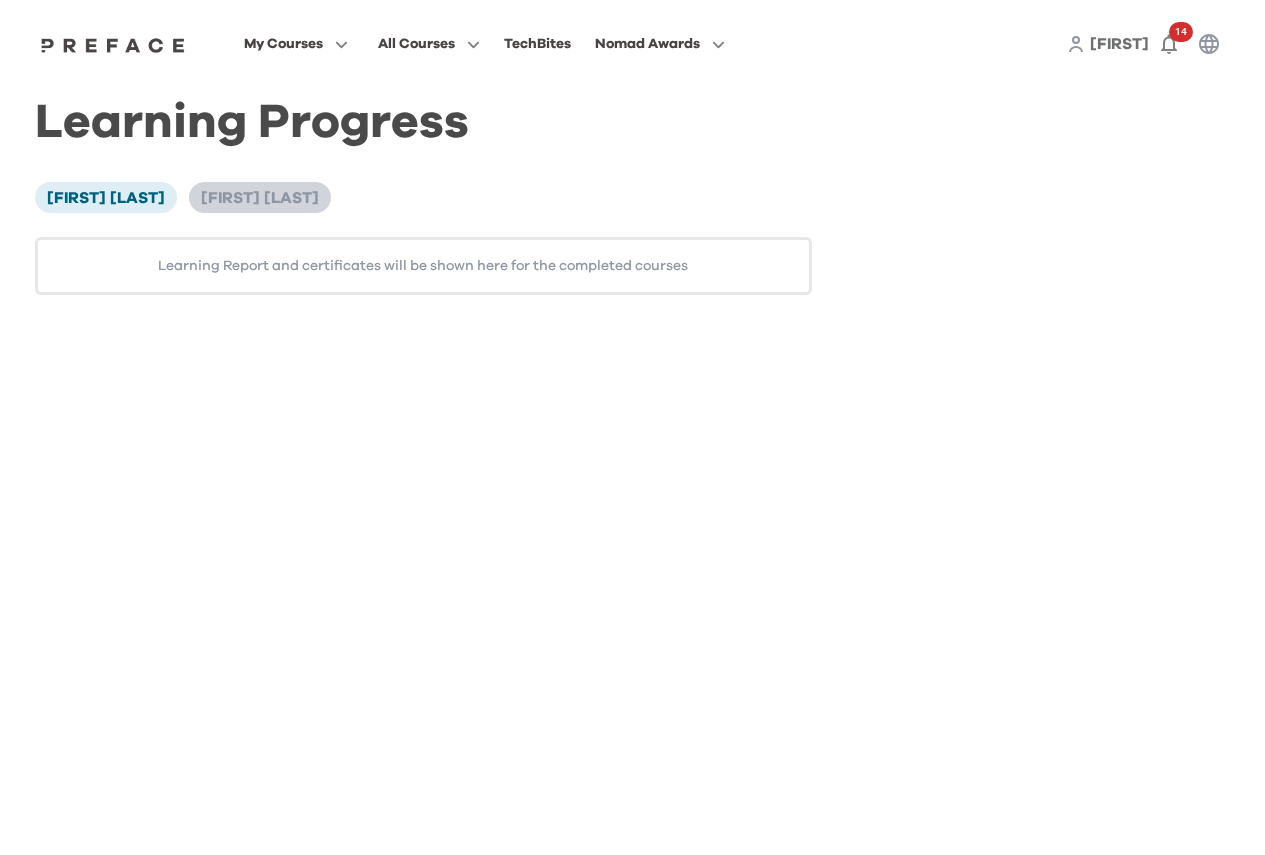 click on "[FIRST] [LAST]" at bounding box center (260, 198) 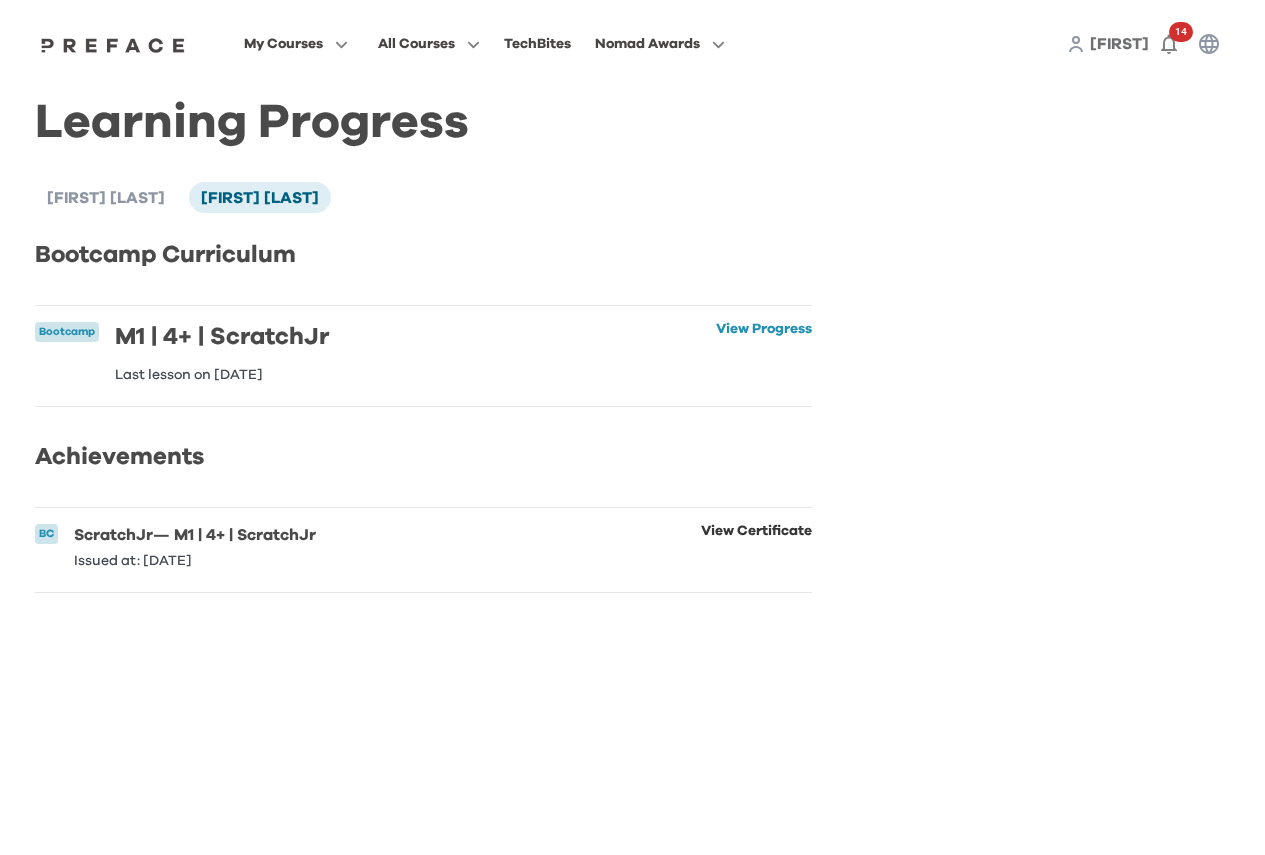 click on "View Certificate" at bounding box center (756, 546) 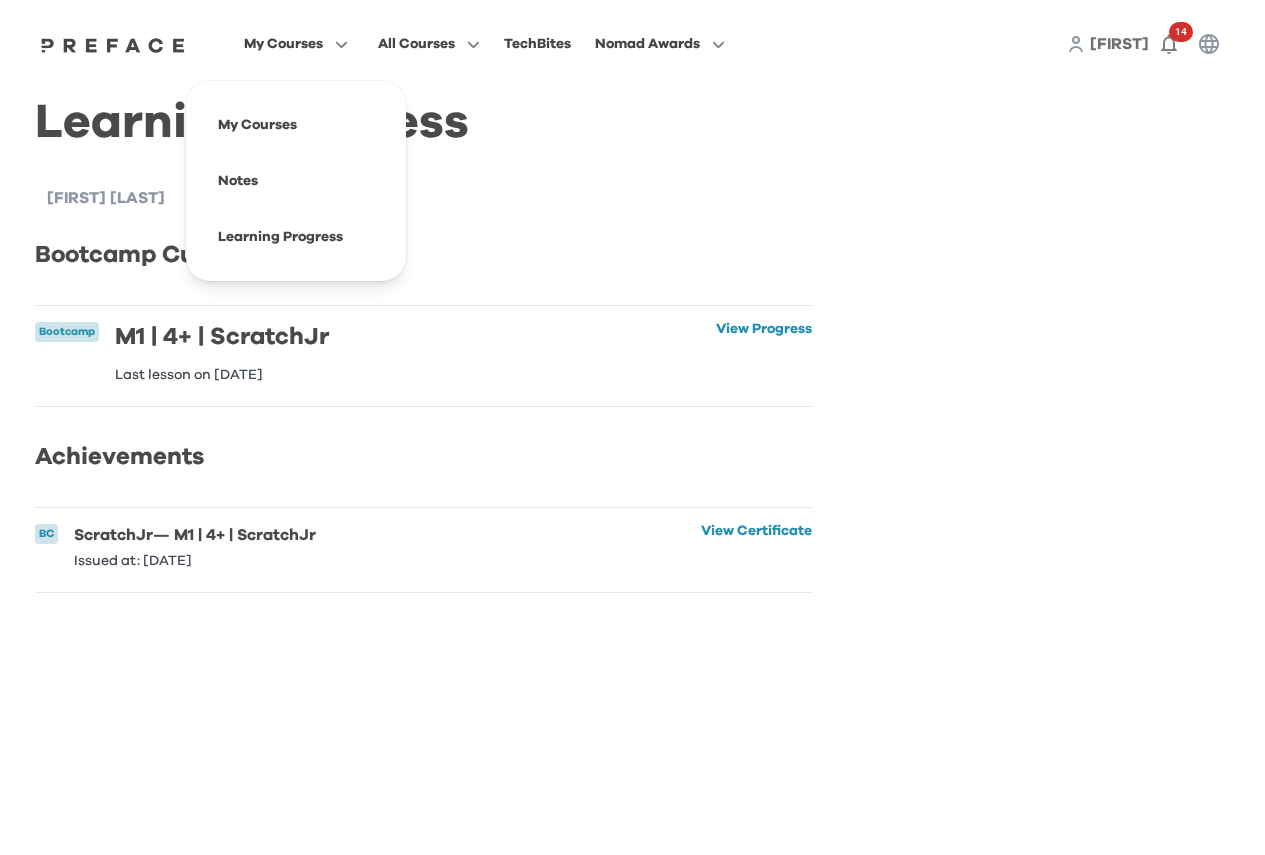 click on "My Courses" at bounding box center [283, 44] 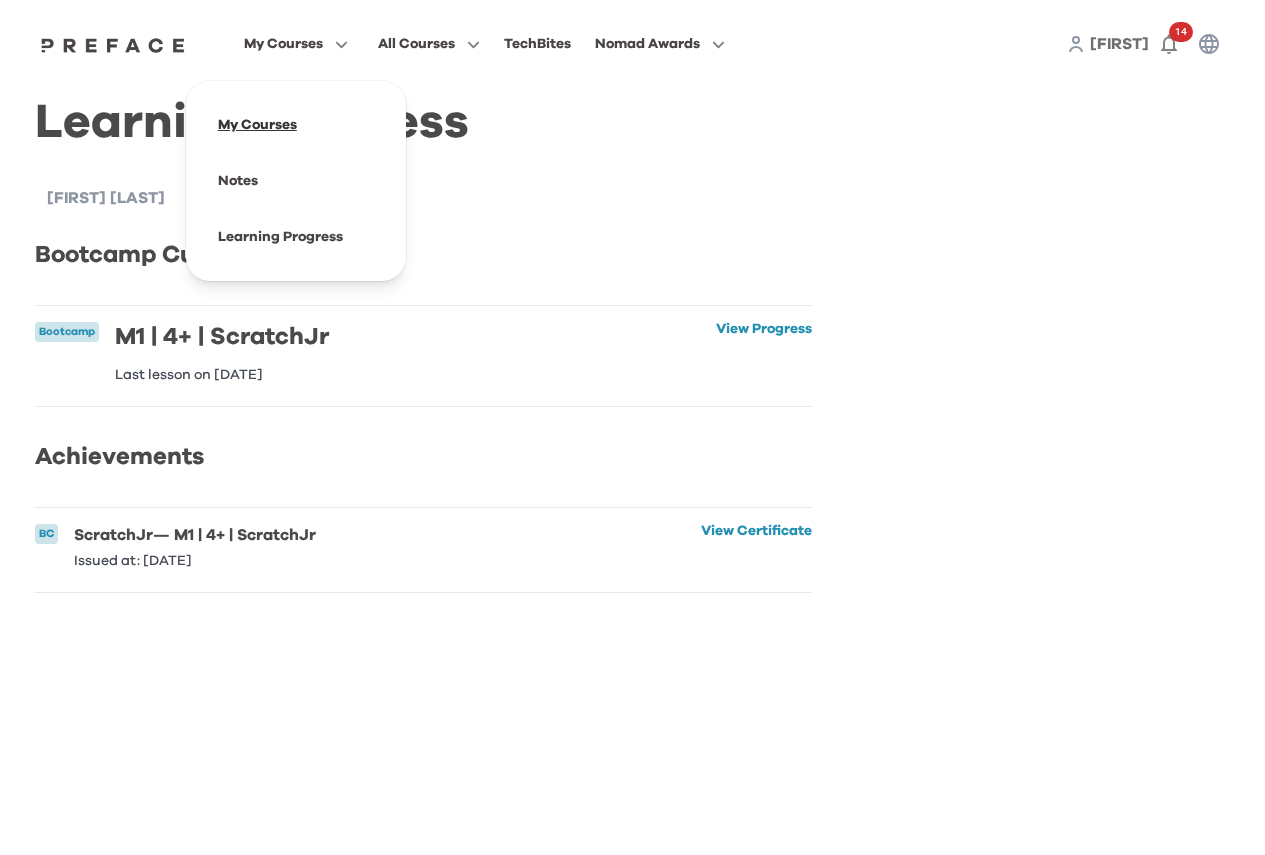 click at bounding box center [296, 125] 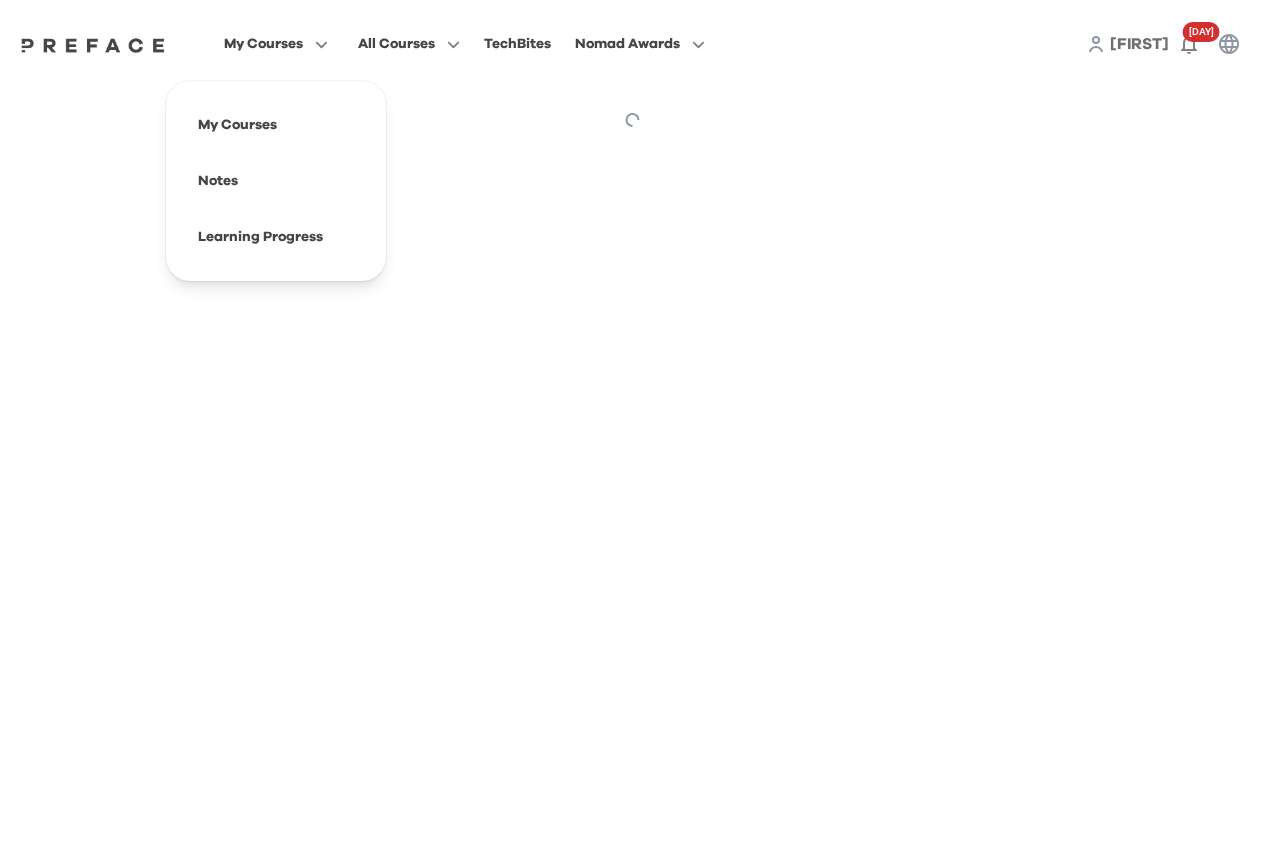 scroll, scrollTop: 0, scrollLeft: 0, axis: both 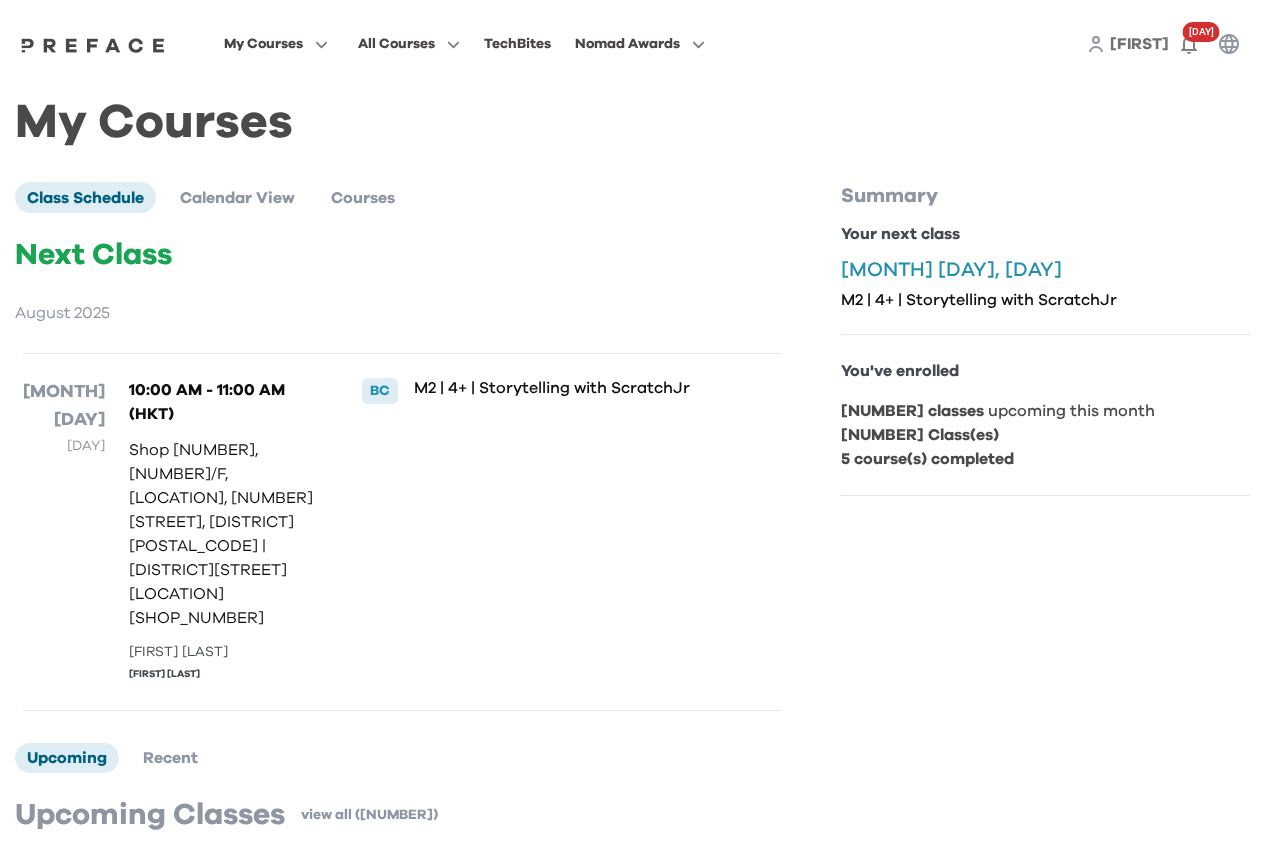 click on "5 course(s) completed" at bounding box center (927, 459) 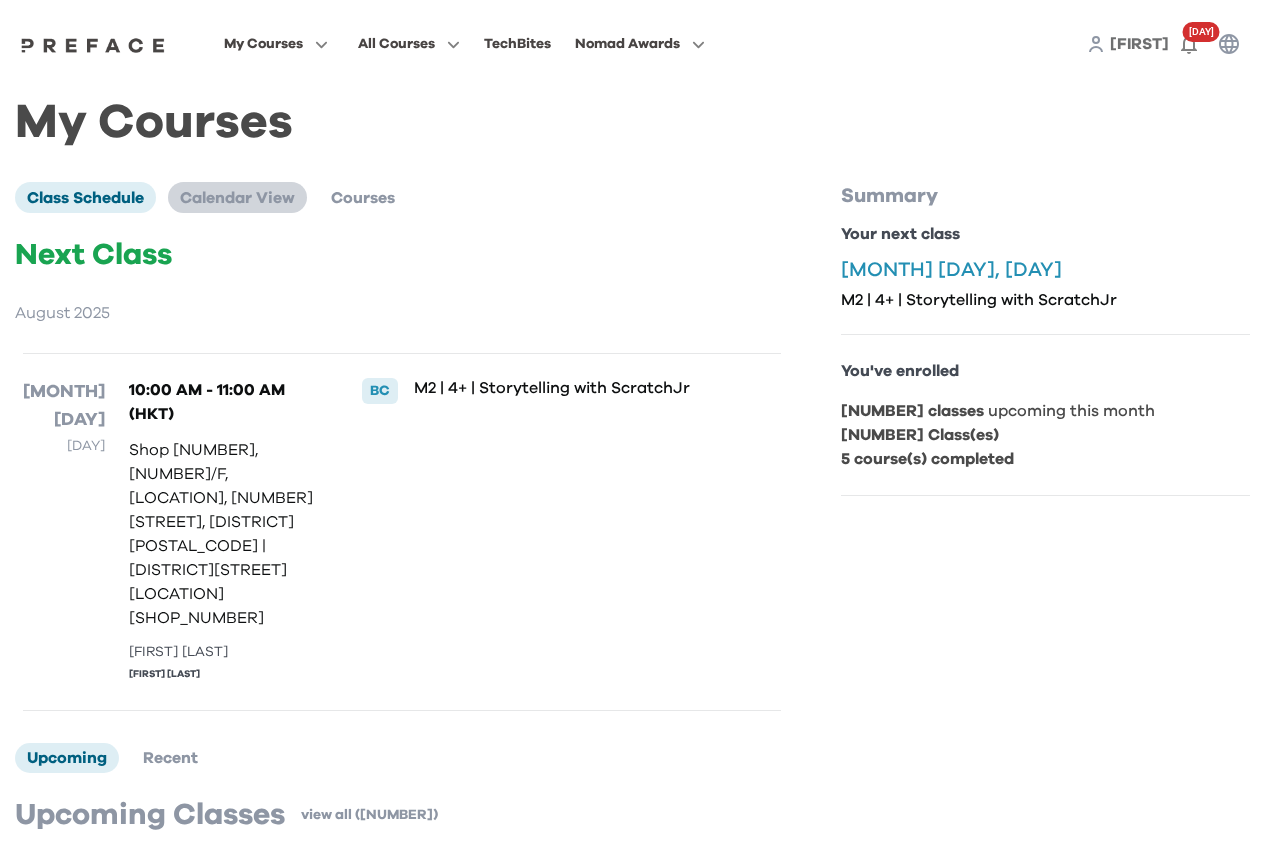 click on "Calendar View" at bounding box center (237, 198) 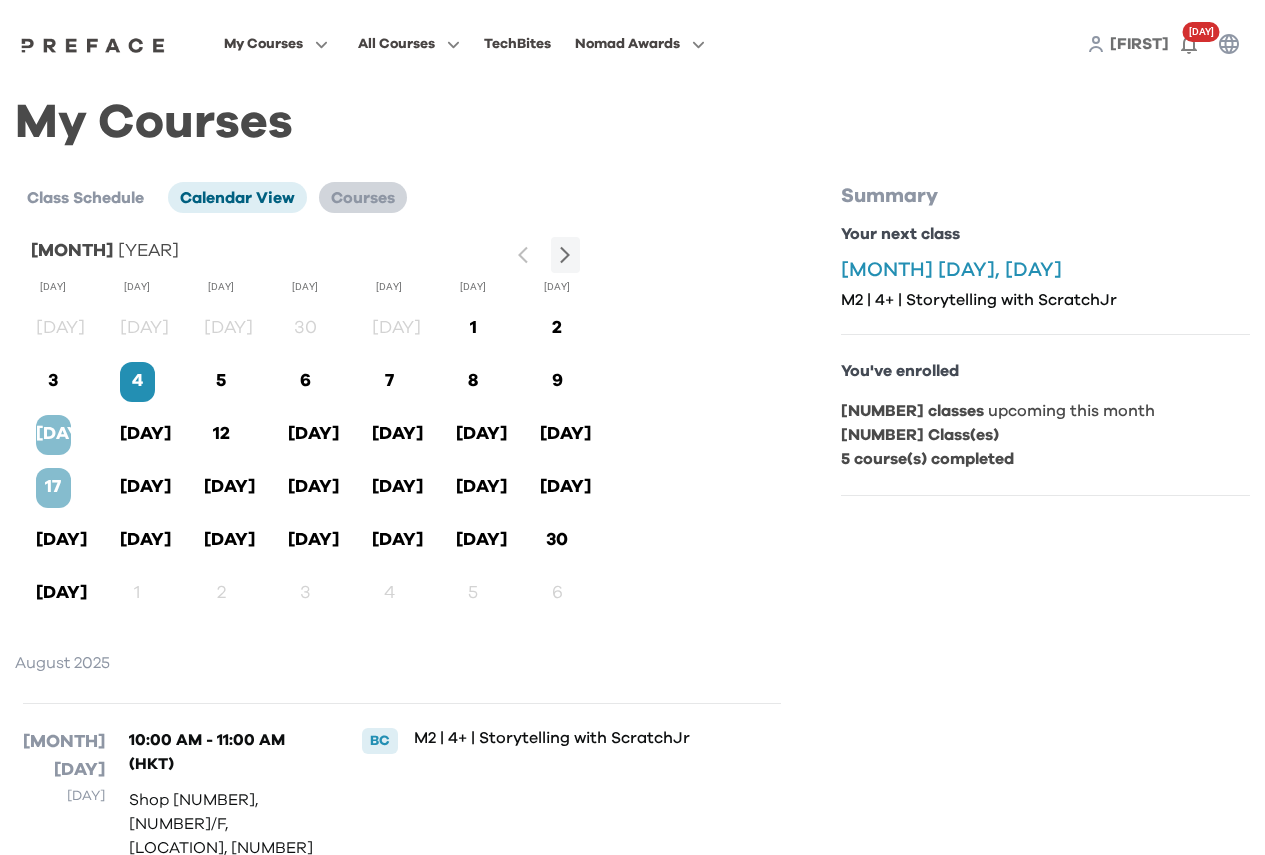 click on "Courses" at bounding box center [363, 198] 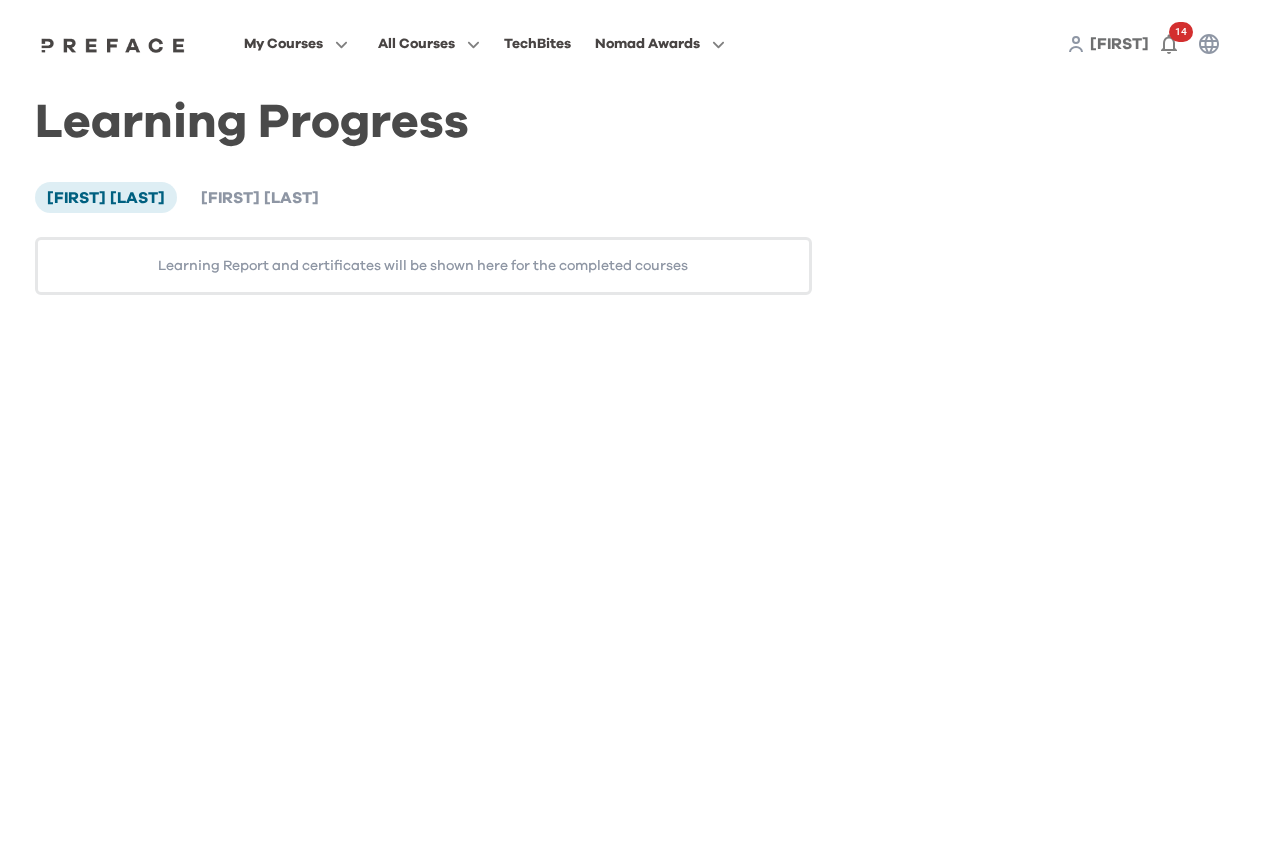 scroll, scrollTop: 0, scrollLeft: 0, axis: both 